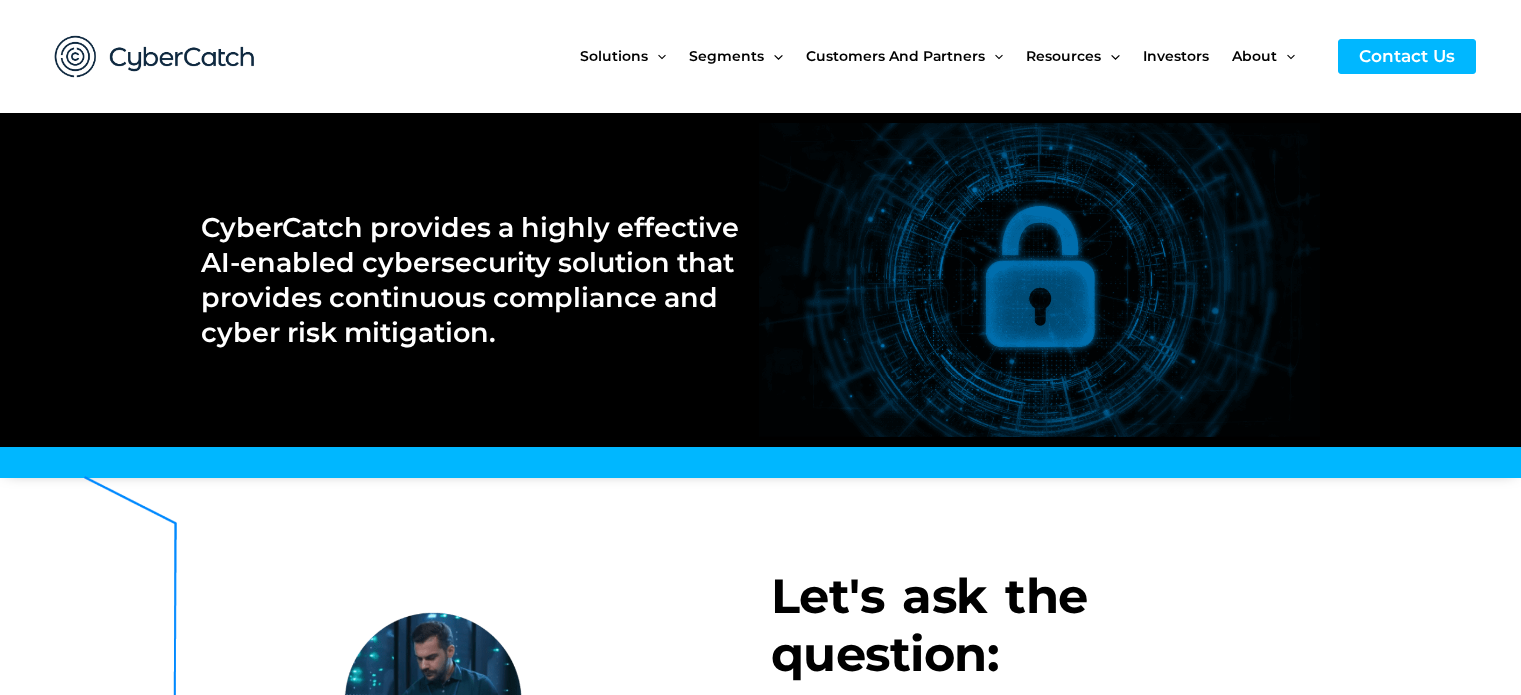 scroll, scrollTop: 0, scrollLeft: 0, axis: both 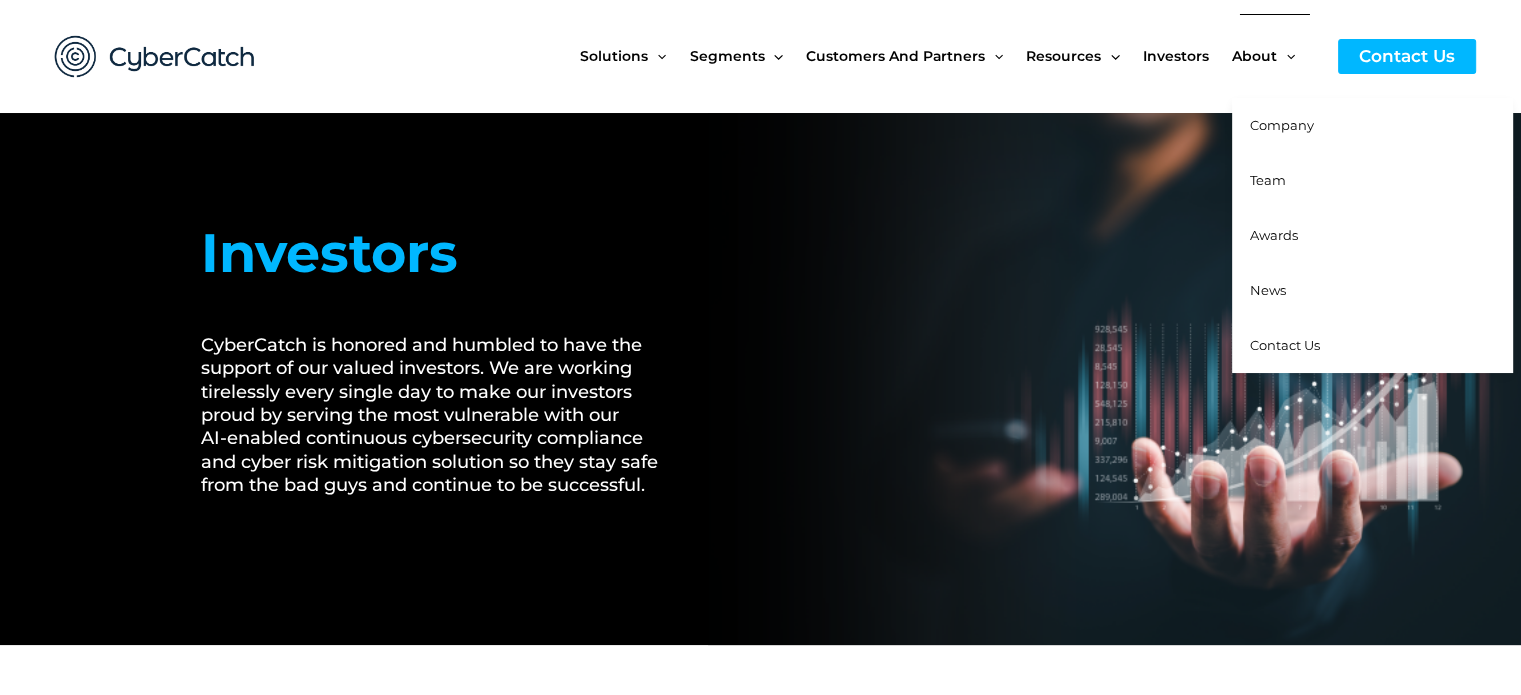 click on "Team" at bounding box center (1268, 180) 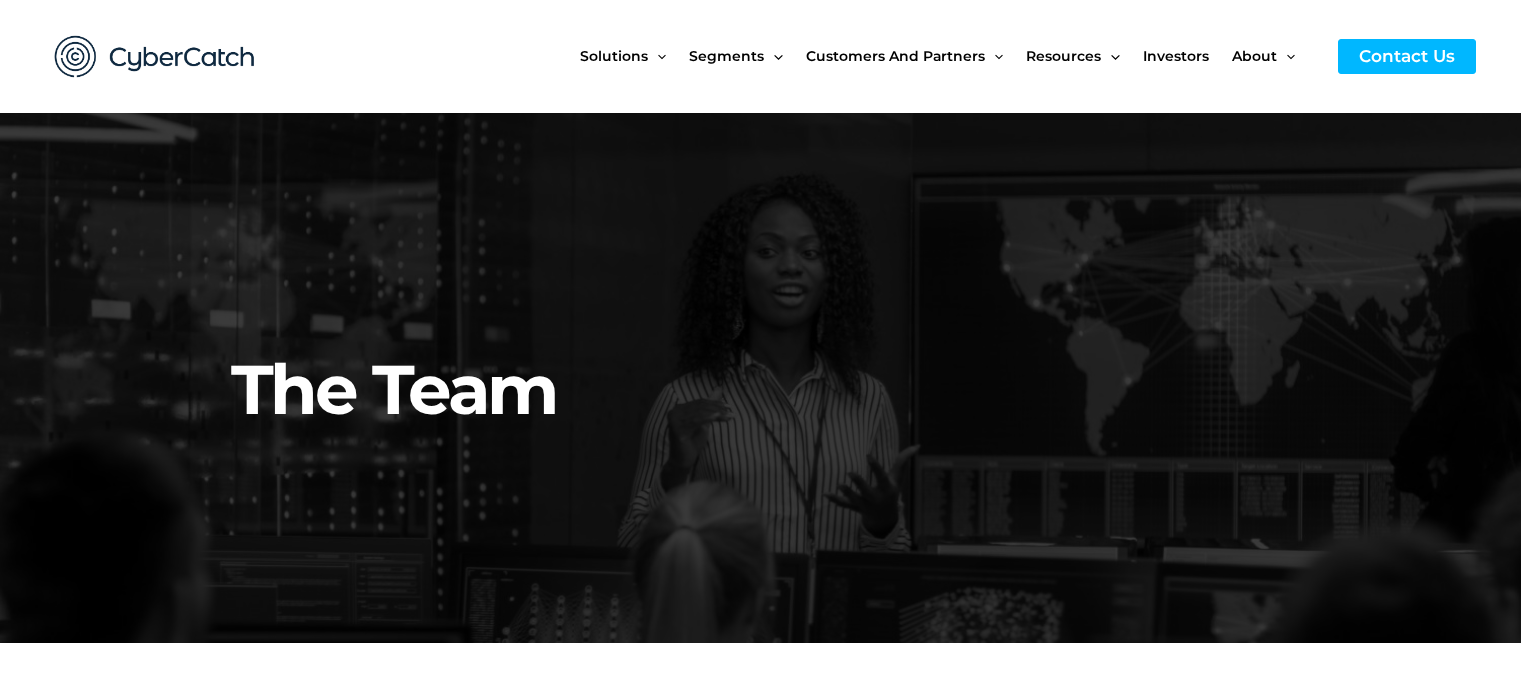 scroll, scrollTop: 0, scrollLeft: 0, axis: both 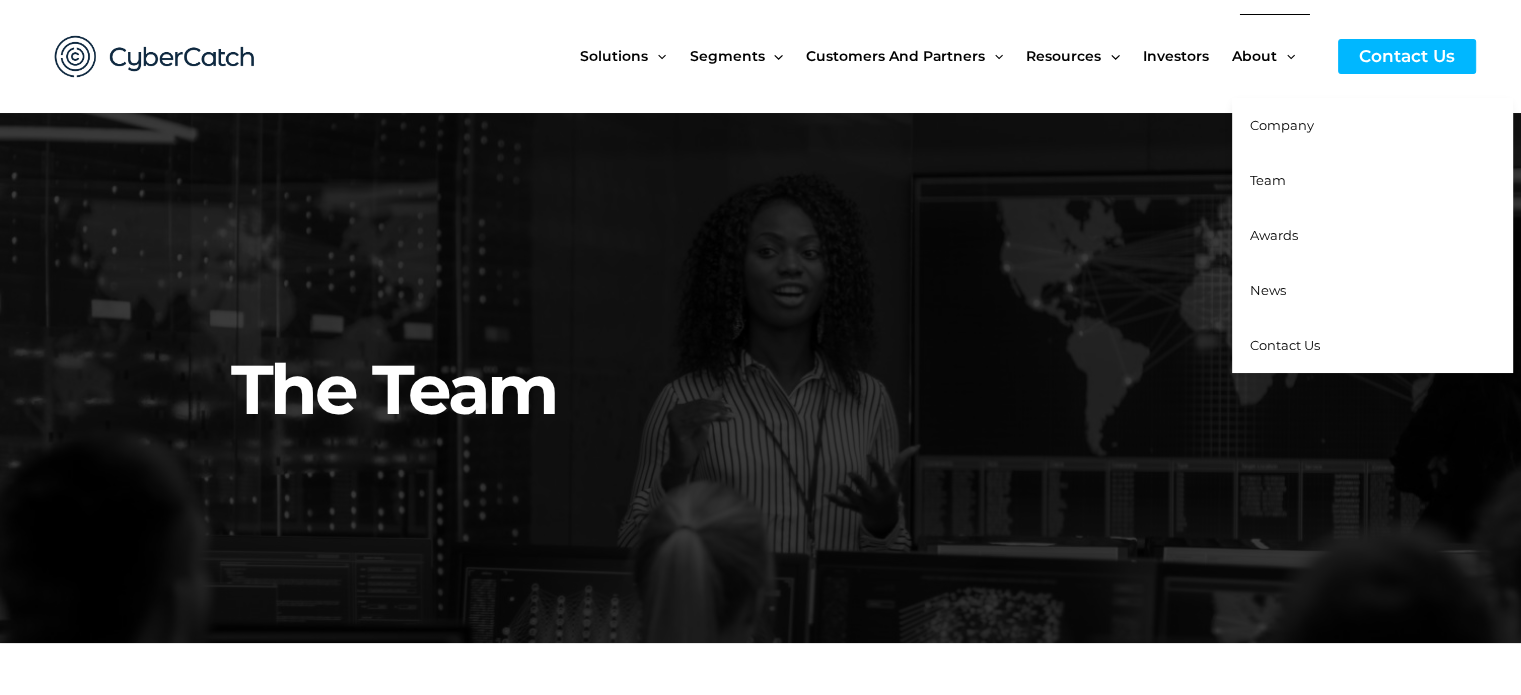 click on "Company" at bounding box center [1282, 125] 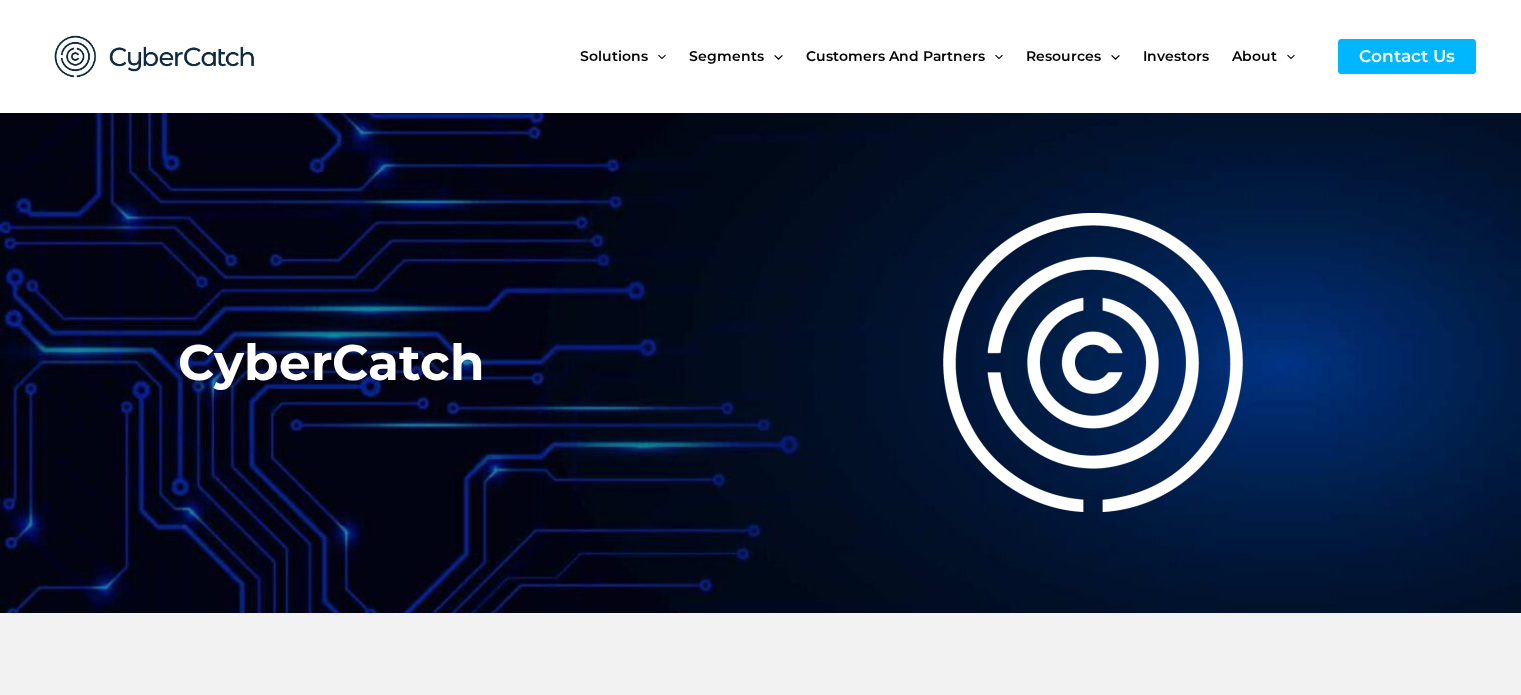 scroll, scrollTop: 0, scrollLeft: 0, axis: both 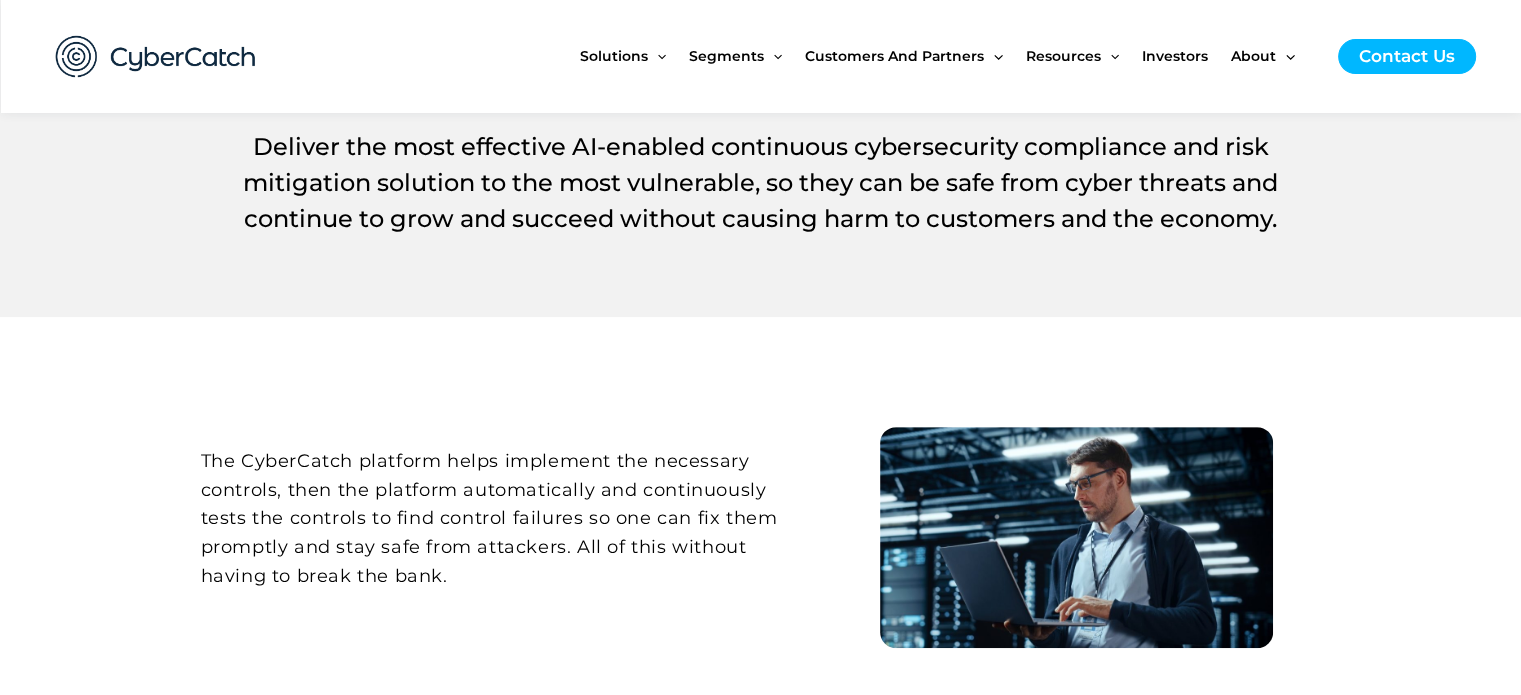click on "Our Mission
Deliver the most effective AI-enabled continuous cybersecurity compliance and risk mitigation solution to the most vulnerable, so they can be safe from cyber threats and continue to grow and succeed without causing harm to customers and the economy.​" at bounding box center [760, 134] 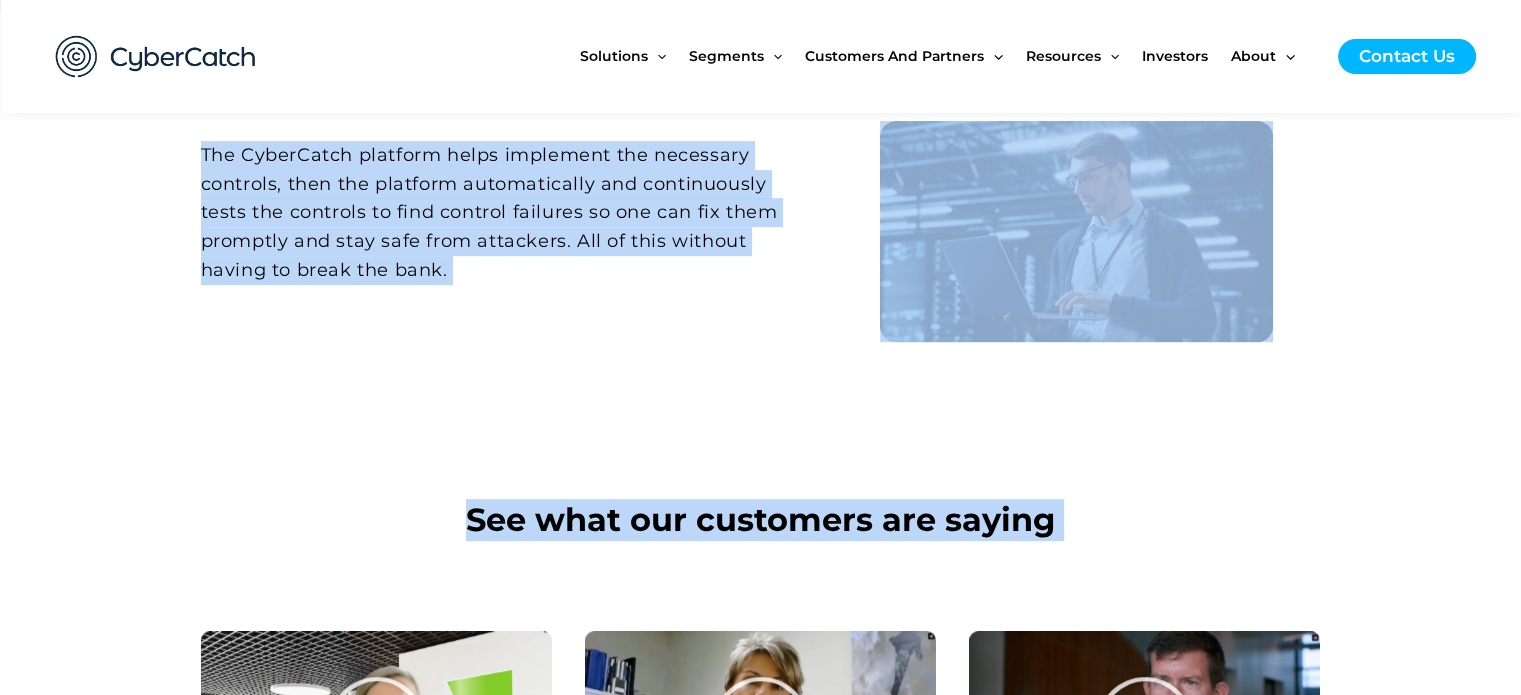 drag, startPoint x: 33, startPoint y: 239, endPoint x: 143, endPoint y: 710, distance: 483.67447 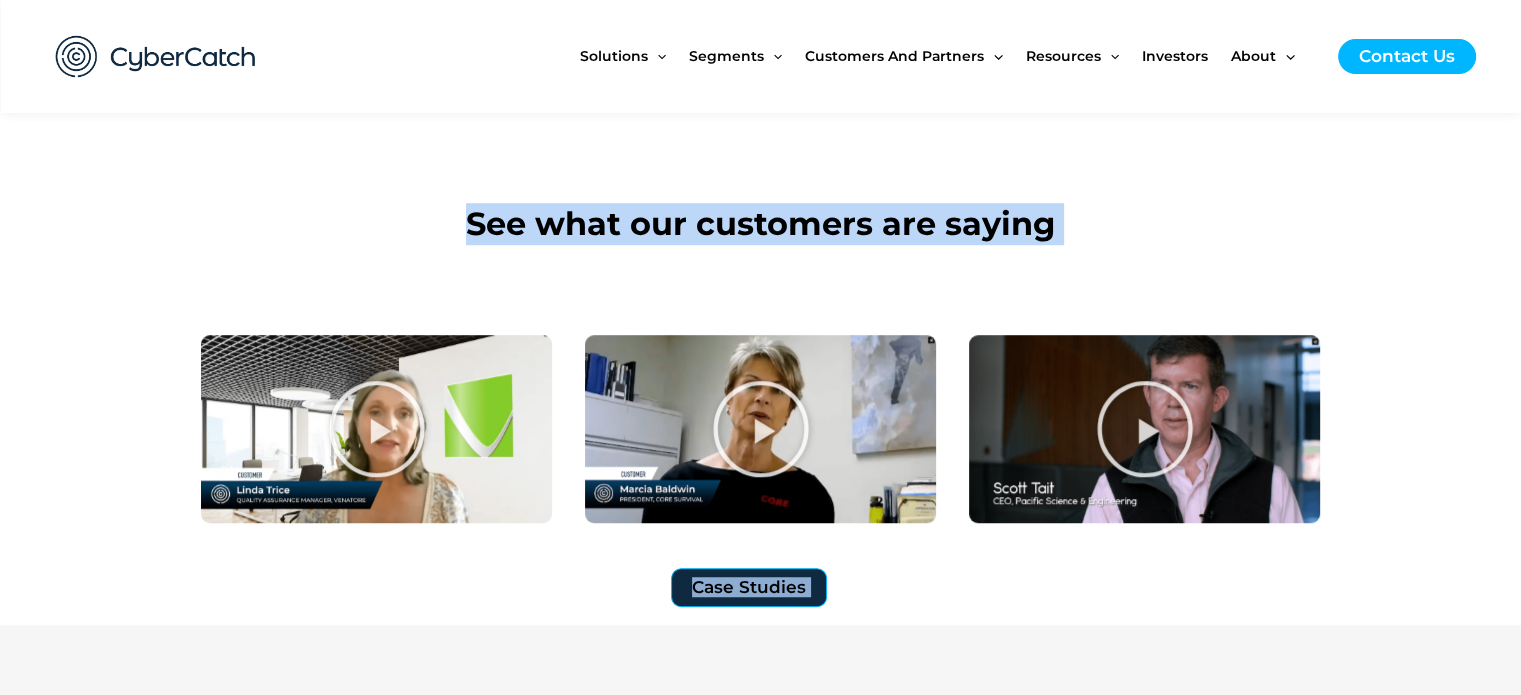 click on "See what our customers are saying
Play
Play
Play
Play
Play
Play" at bounding box center (761, 373) 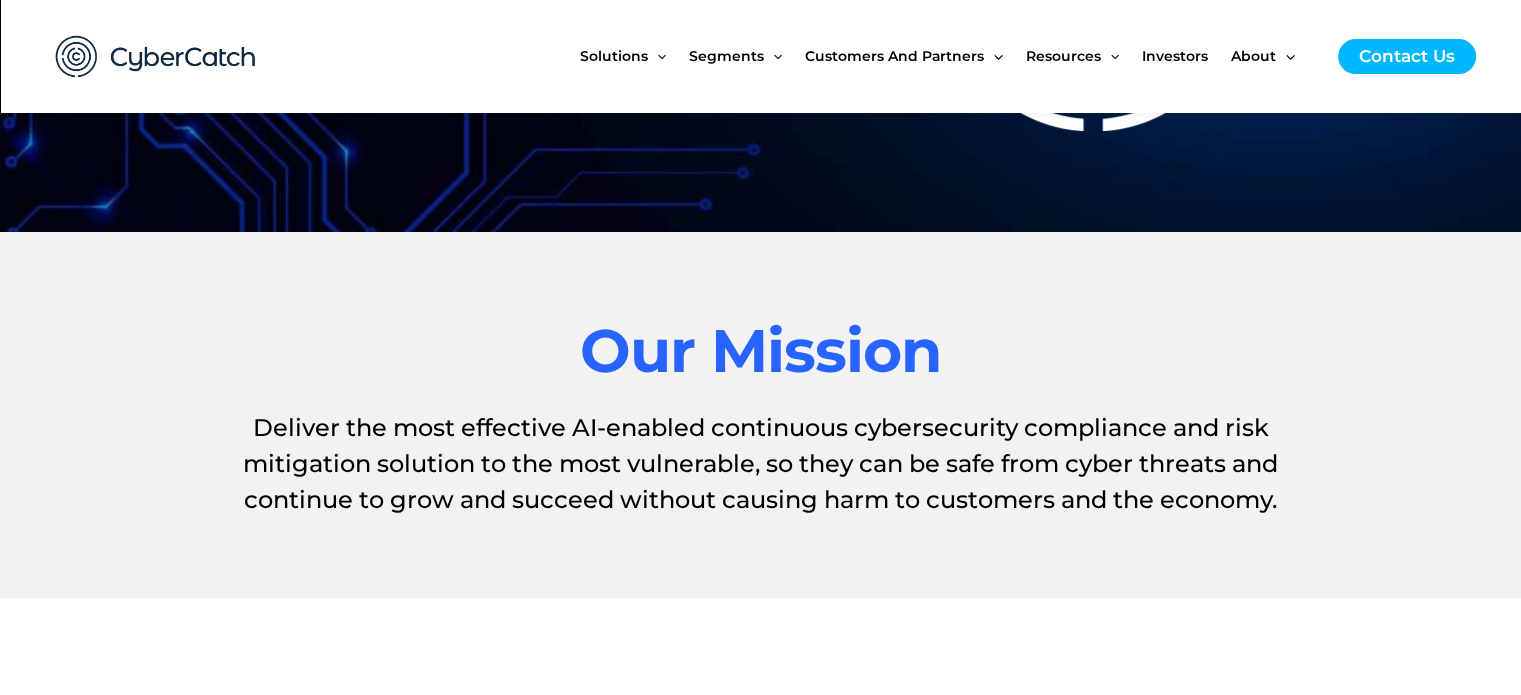 scroll, scrollTop: 0, scrollLeft: 0, axis: both 